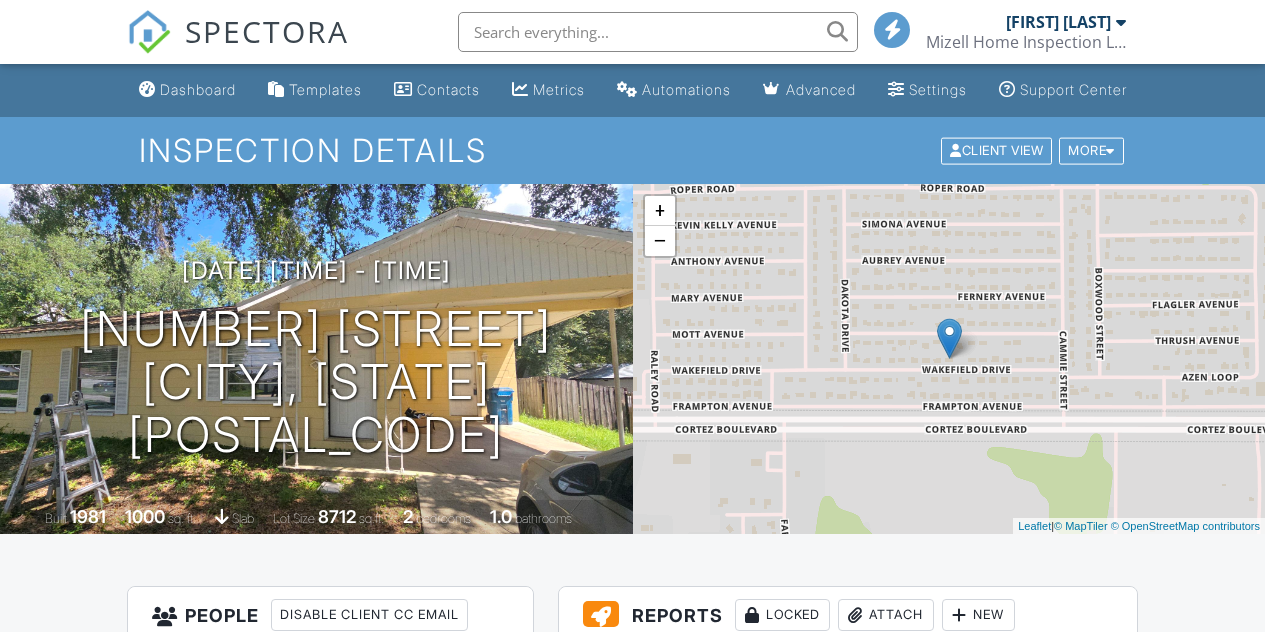 scroll, scrollTop: 0, scrollLeft: 0, axis: both 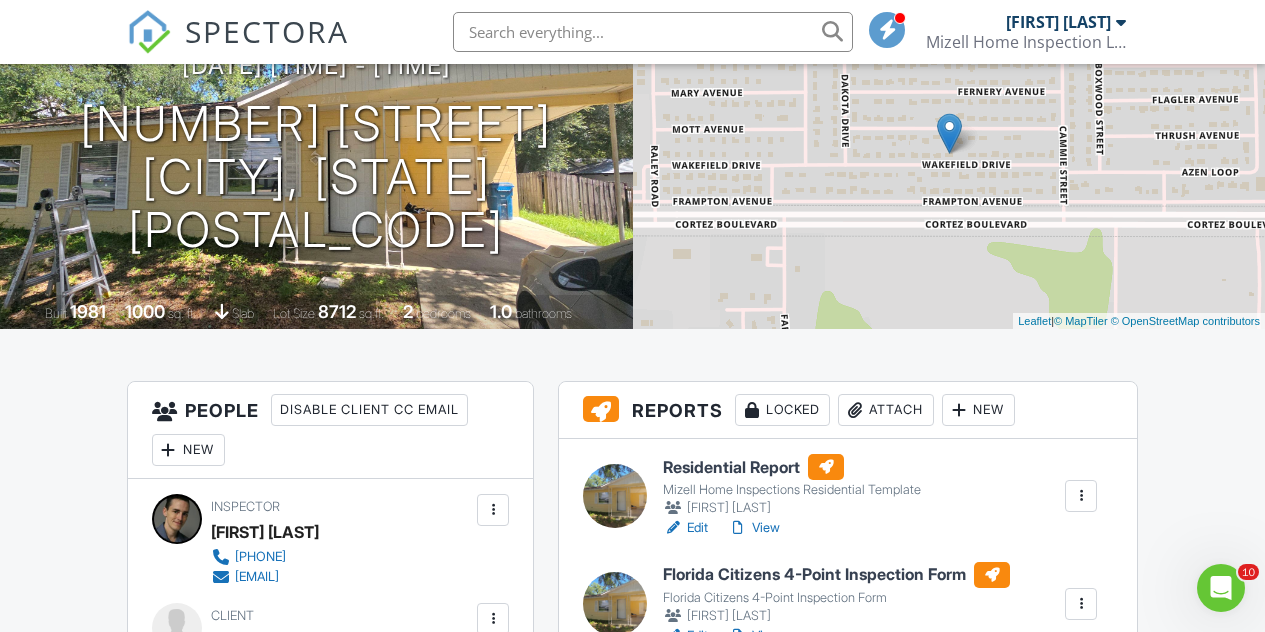 click on "Attach" at bounding box center [886, 410] 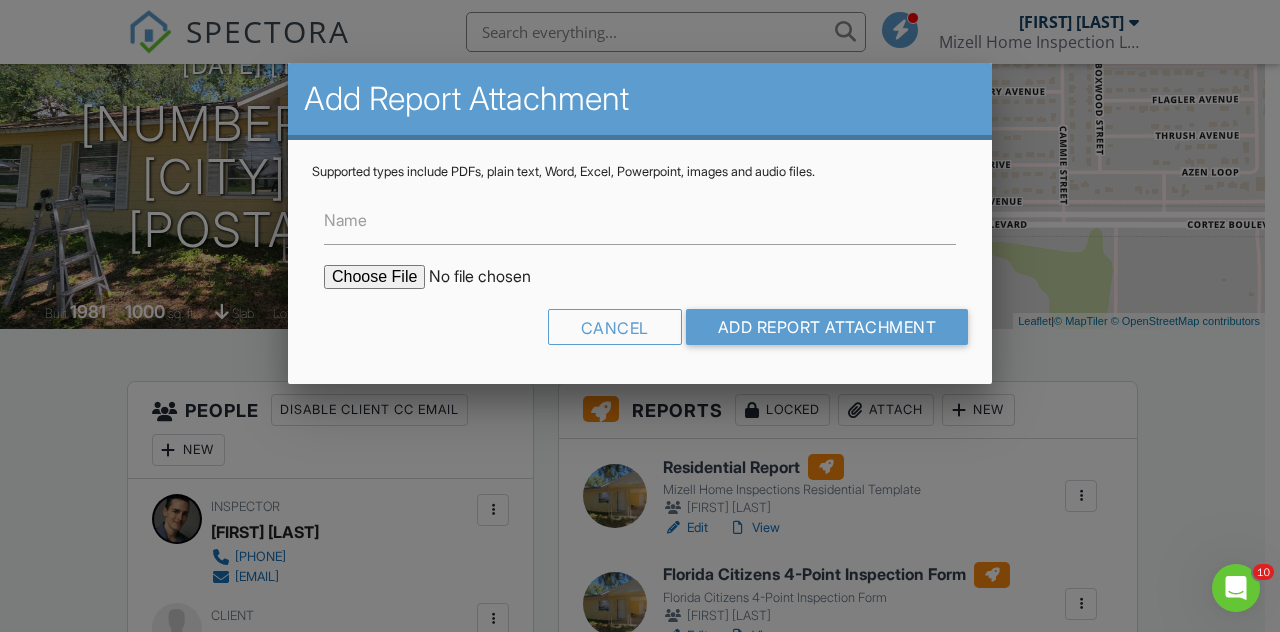 click at bounding box center [494, 277] 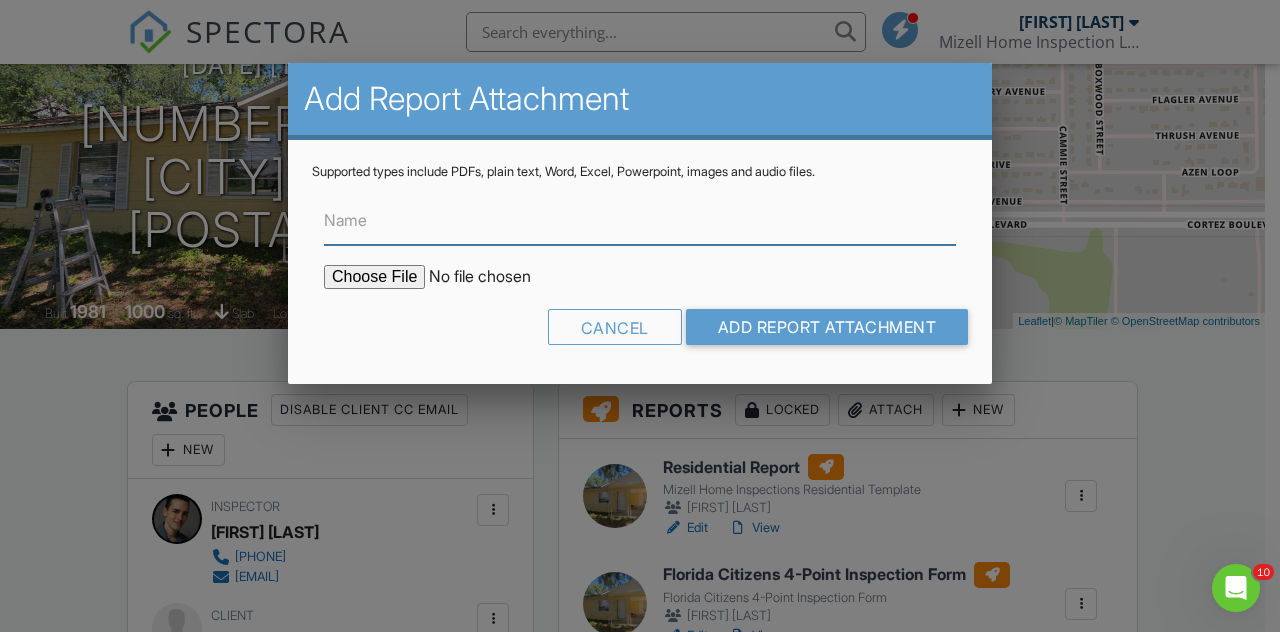 click on "Name" at bounding box center (640, 220) 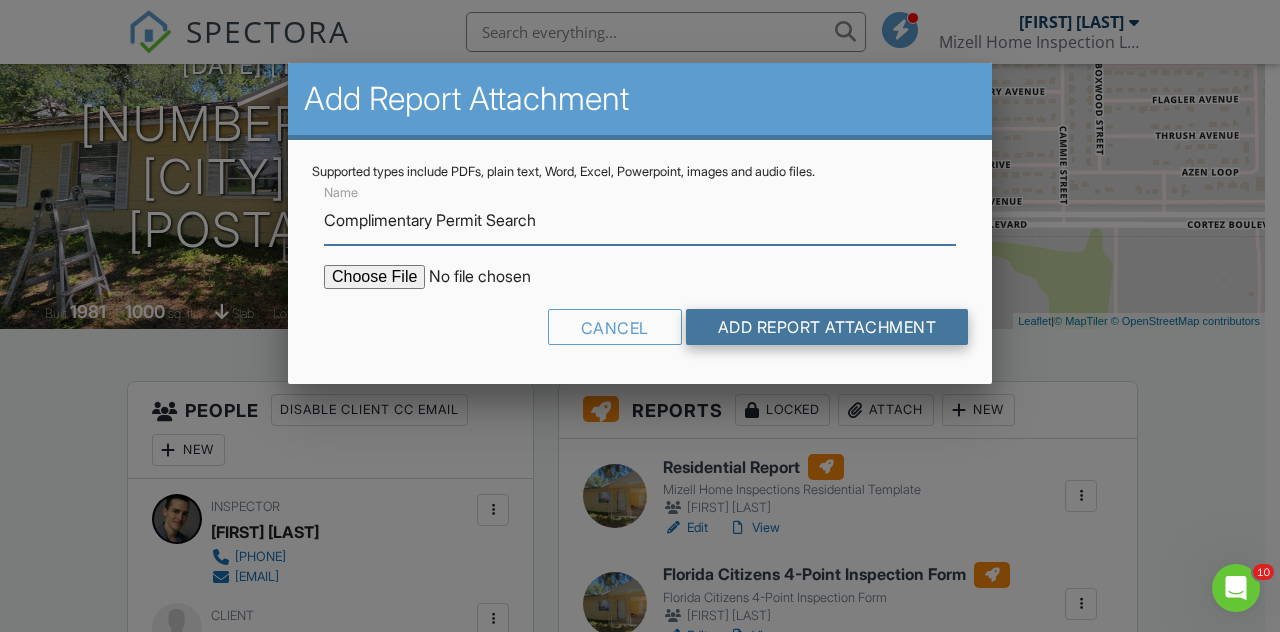 type on "Complimentary Permit Search" 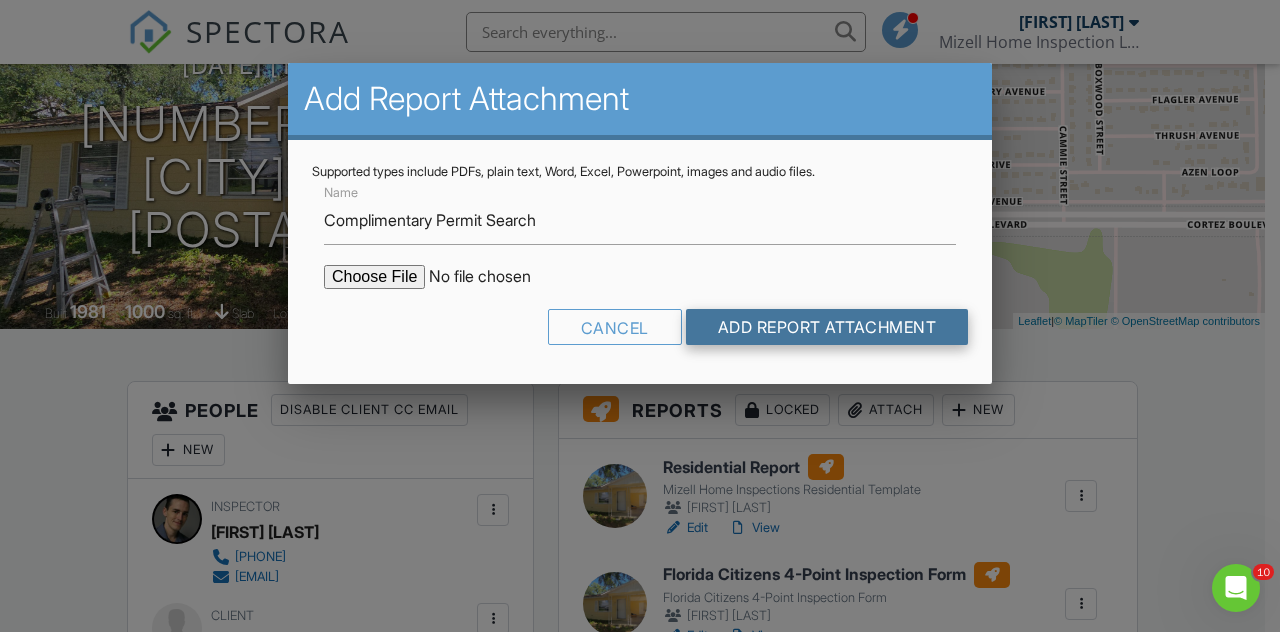 click on "Add Report Attachment" at bounding box center (827, 327) 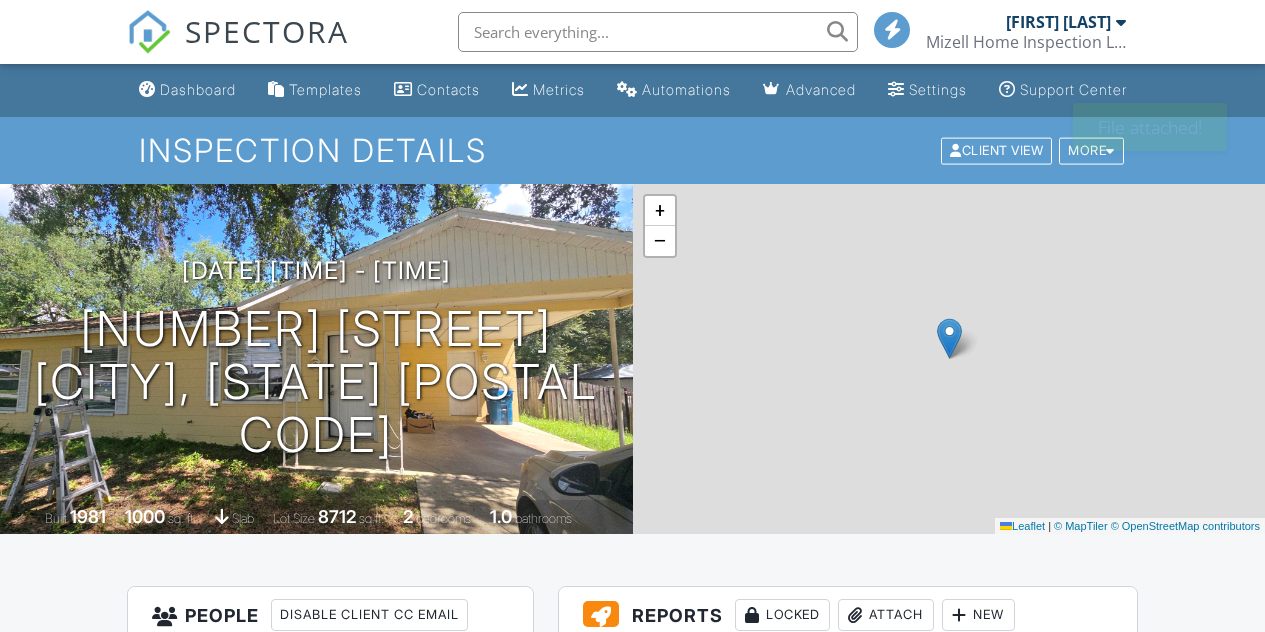 scroll, scrollTop: 0, scrollLeft: 0, axis: both 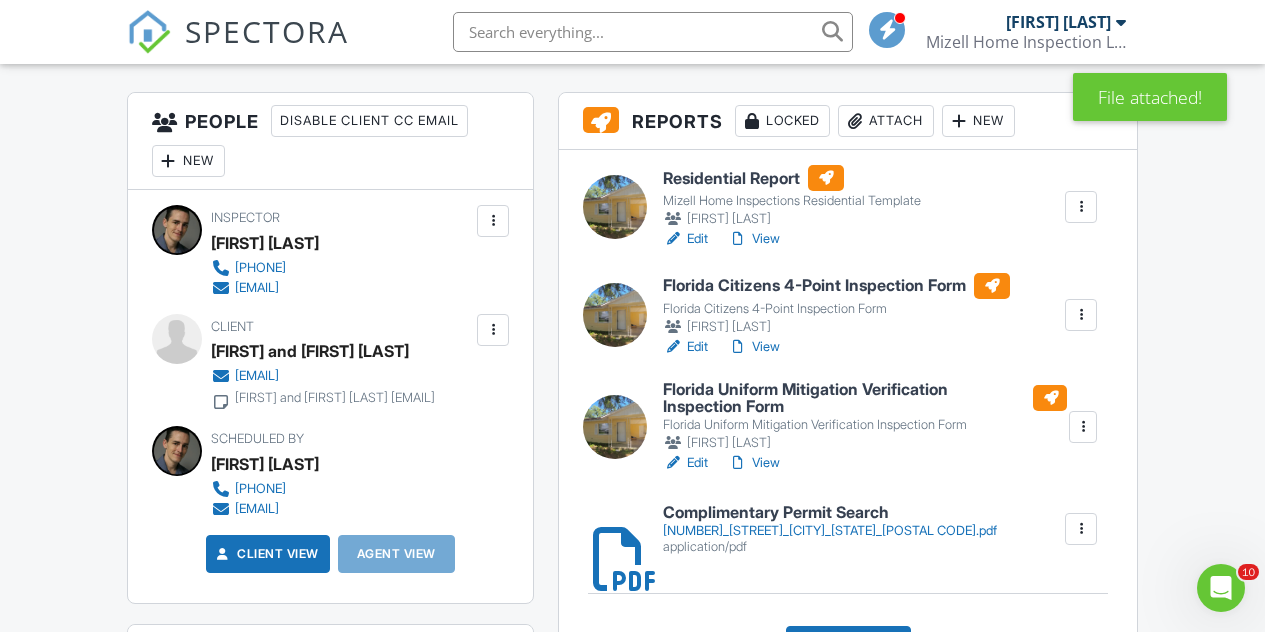 click on "Residential Report" at bounding box center (792, 178) 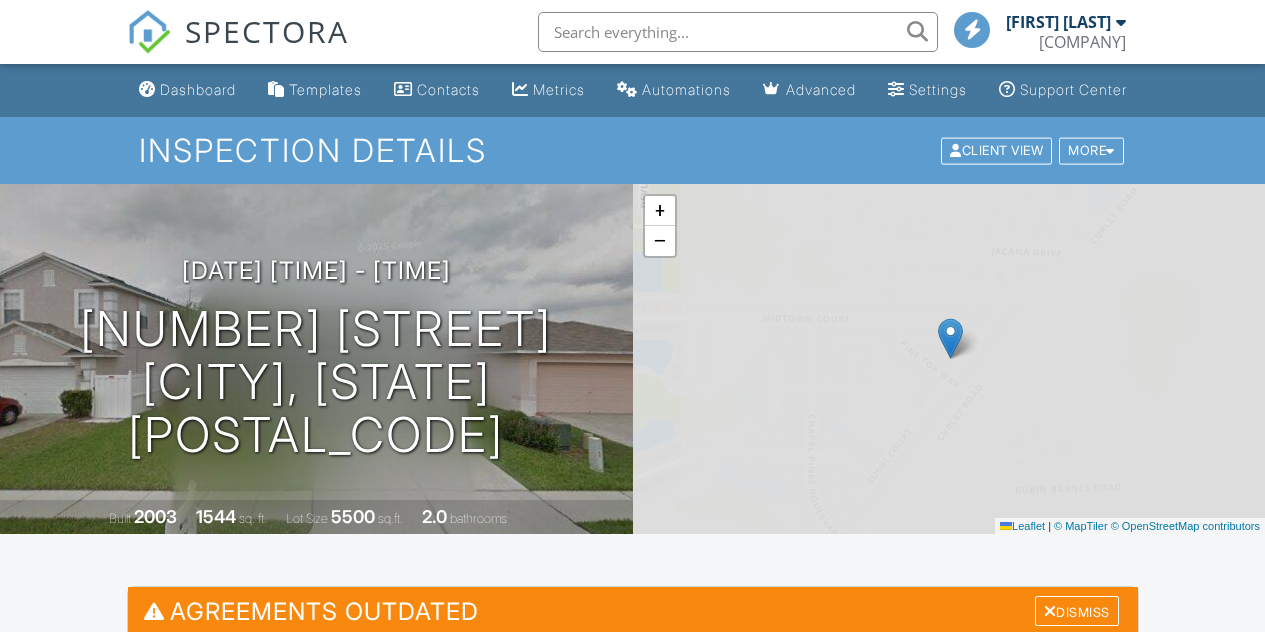 scroll, scrollTop: 0, scrollLeft: 0, axis: both 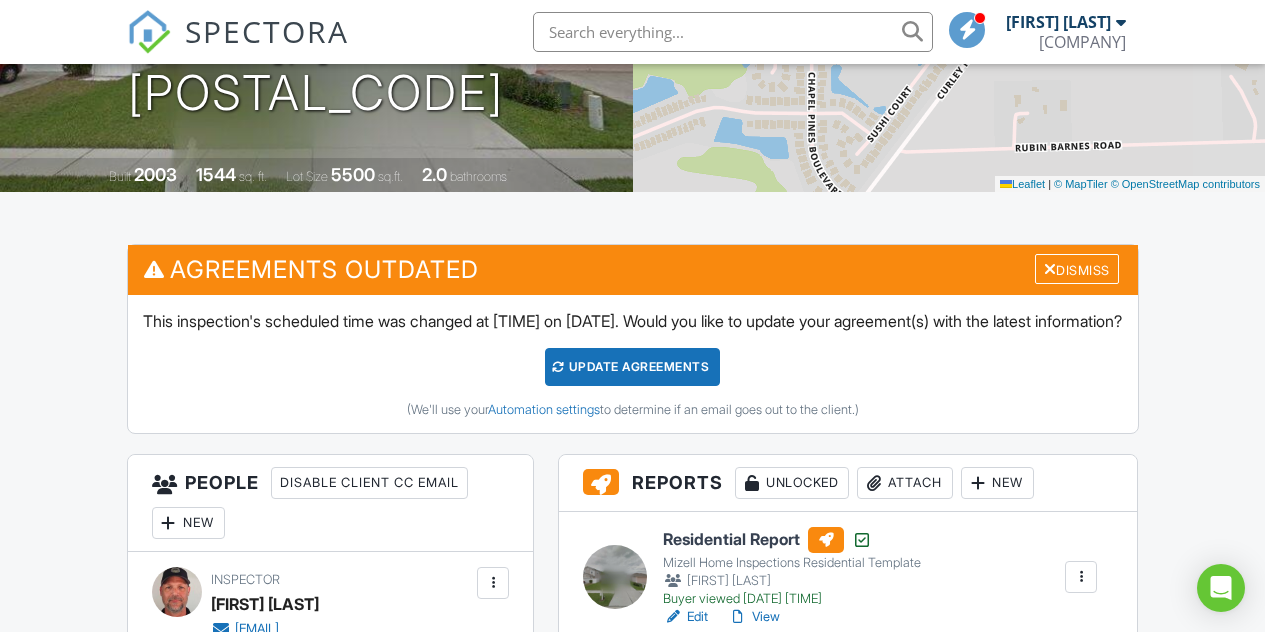 click on "Update Agreements" at bounding box center [632, 367] 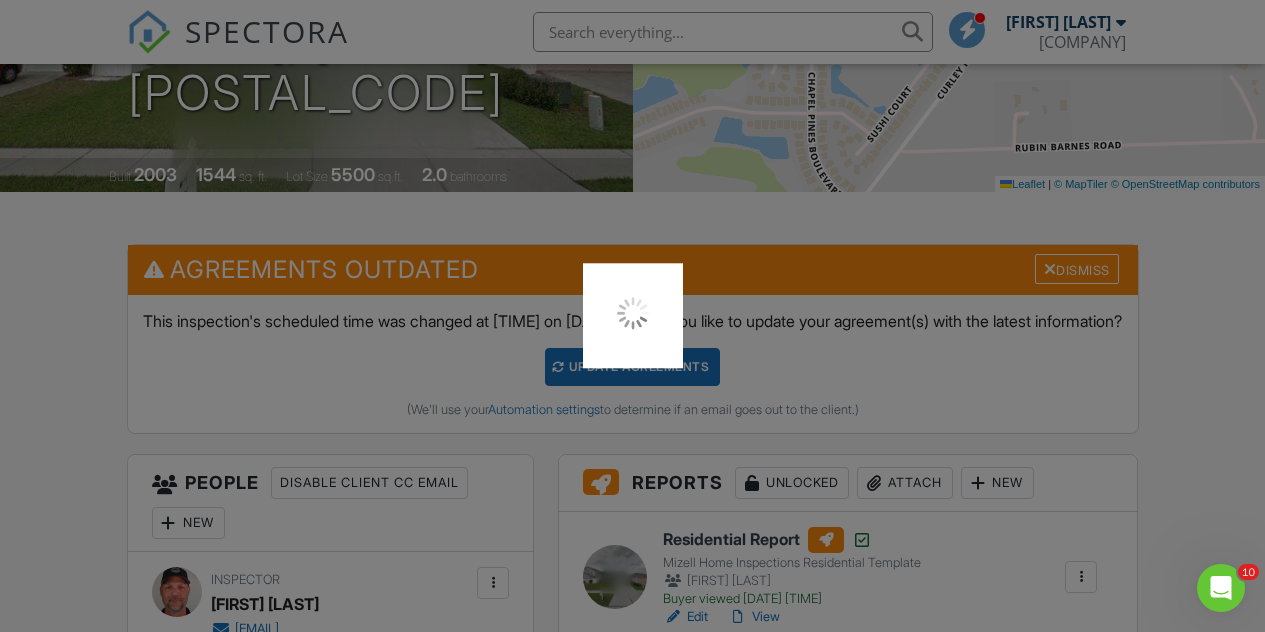 scroll, scrollTop: 0, scrollLeft: 0, axis: both 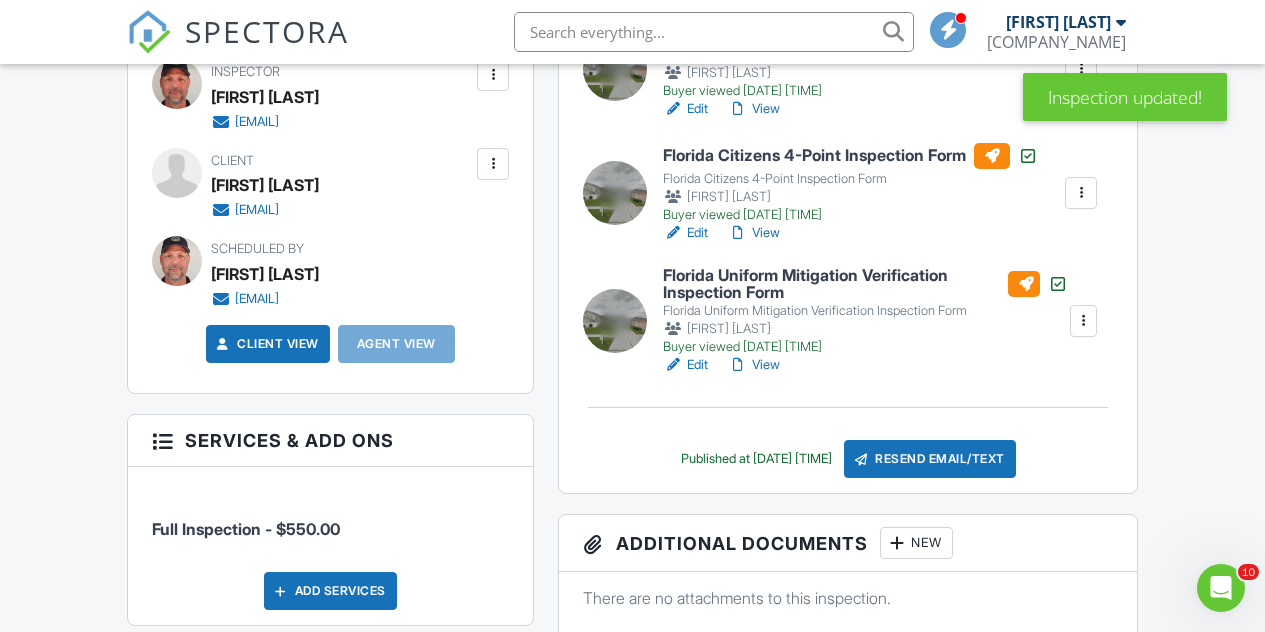 click on "View" at bounding box center [754, 233] 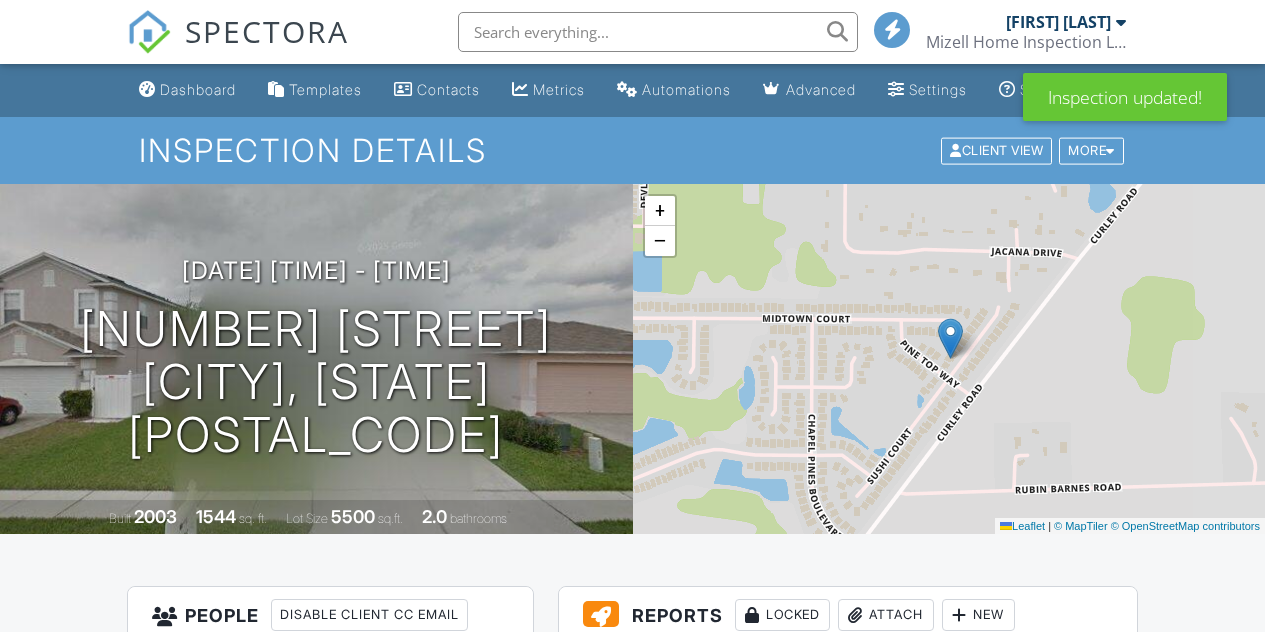 scroll, scrollTop: 661, scrollLeft: 0, axis: vertical 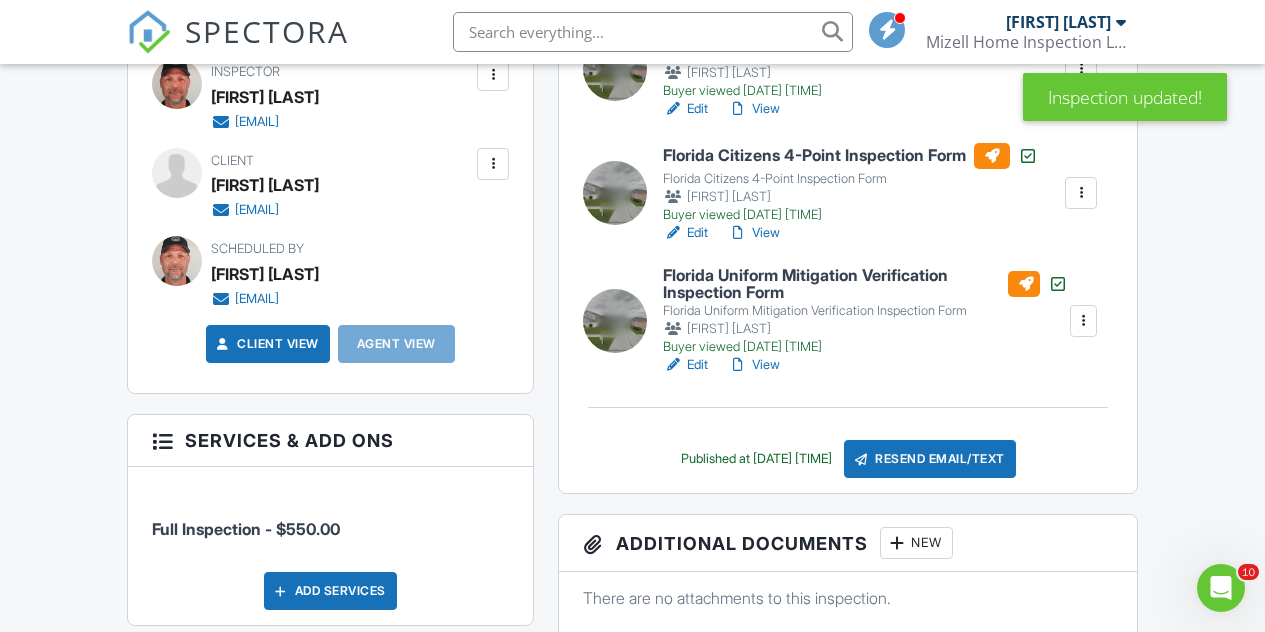 click on "Florida Citizens 4-Point Inspection Form" at bounding box center (850, 156) 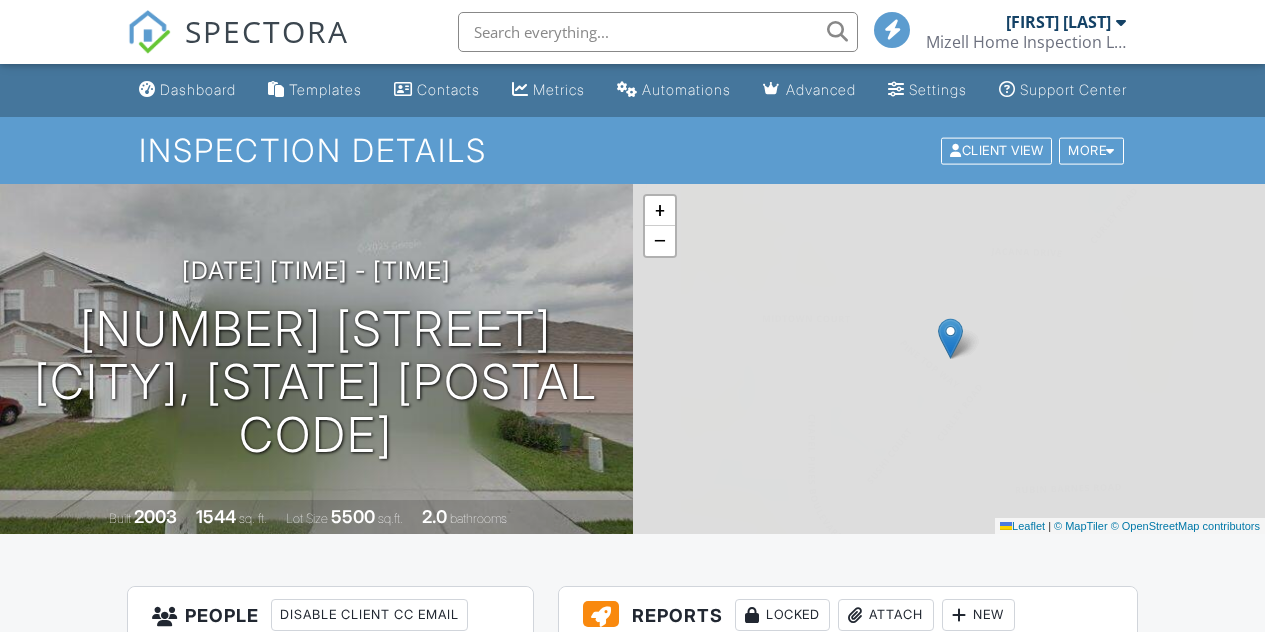 scroll, scrollTop: 0, scrollLeft: 0, axis: both 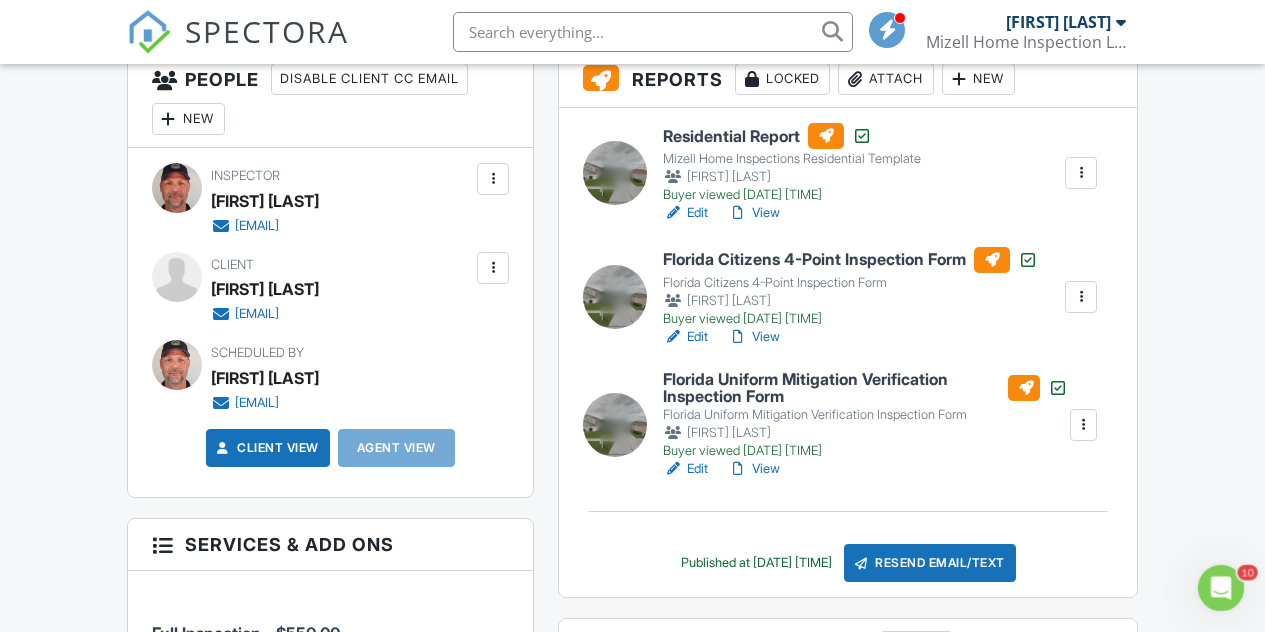 click on "Florida Citizens 4-Point Inspection Form" at bounding box center [850, 260] 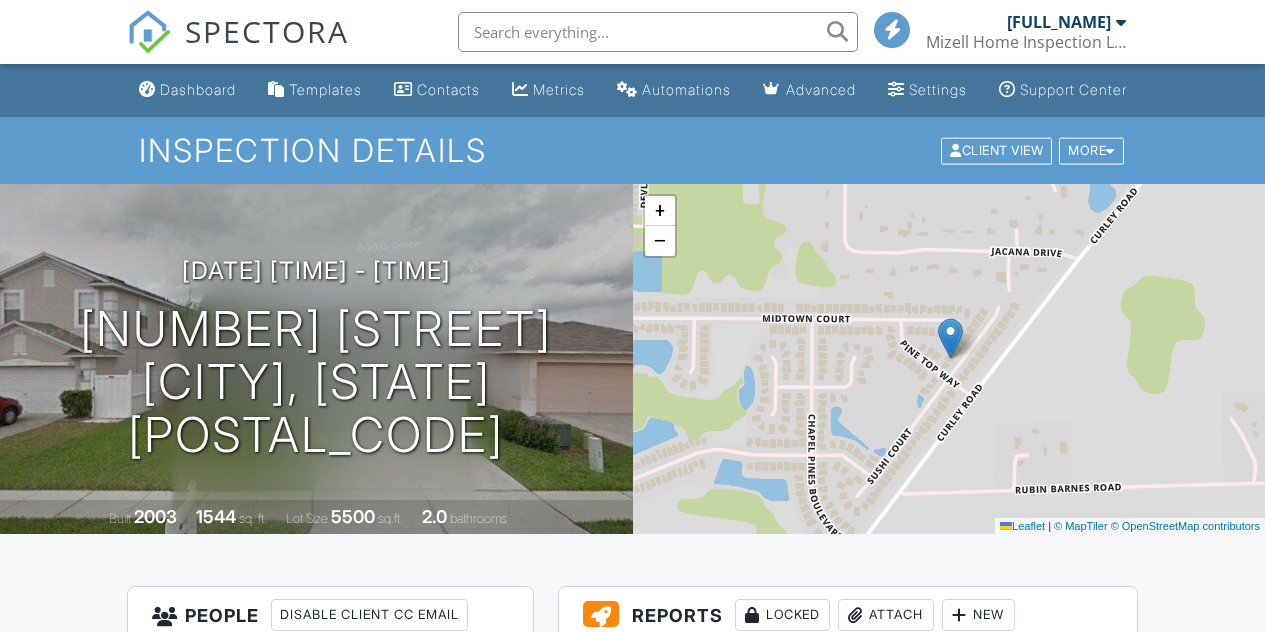 scroll, scrollTop: 310, scrollLeft: 0, axis: vertical 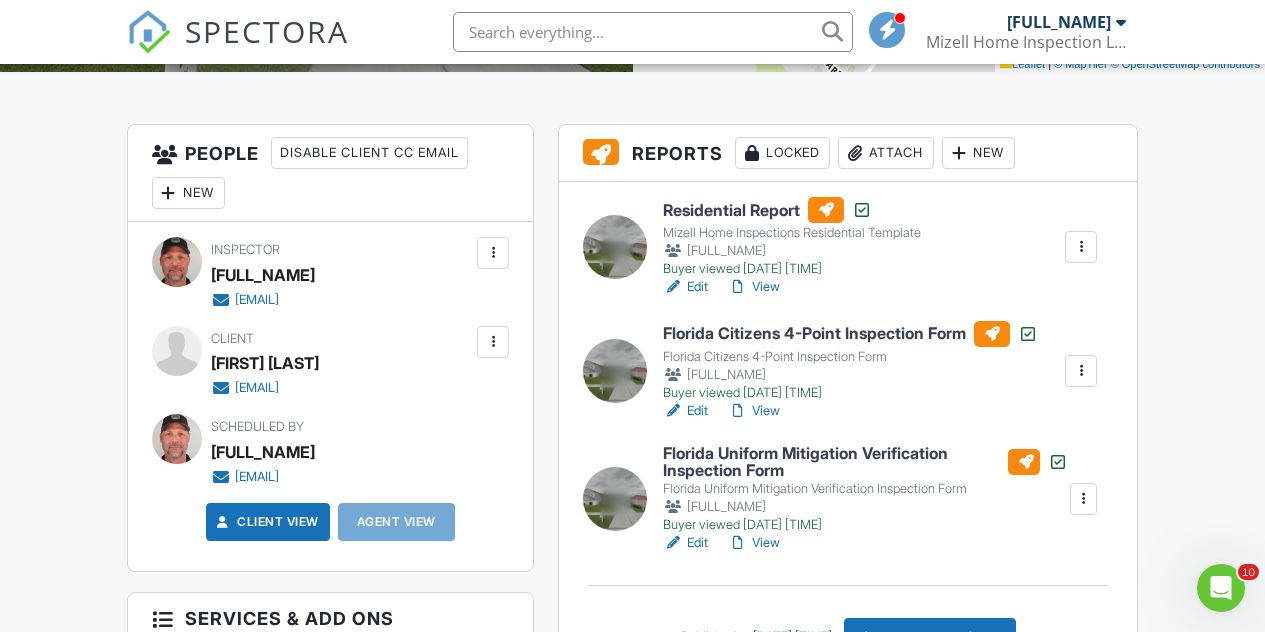 click on "View" at bounding box center [754, 411] 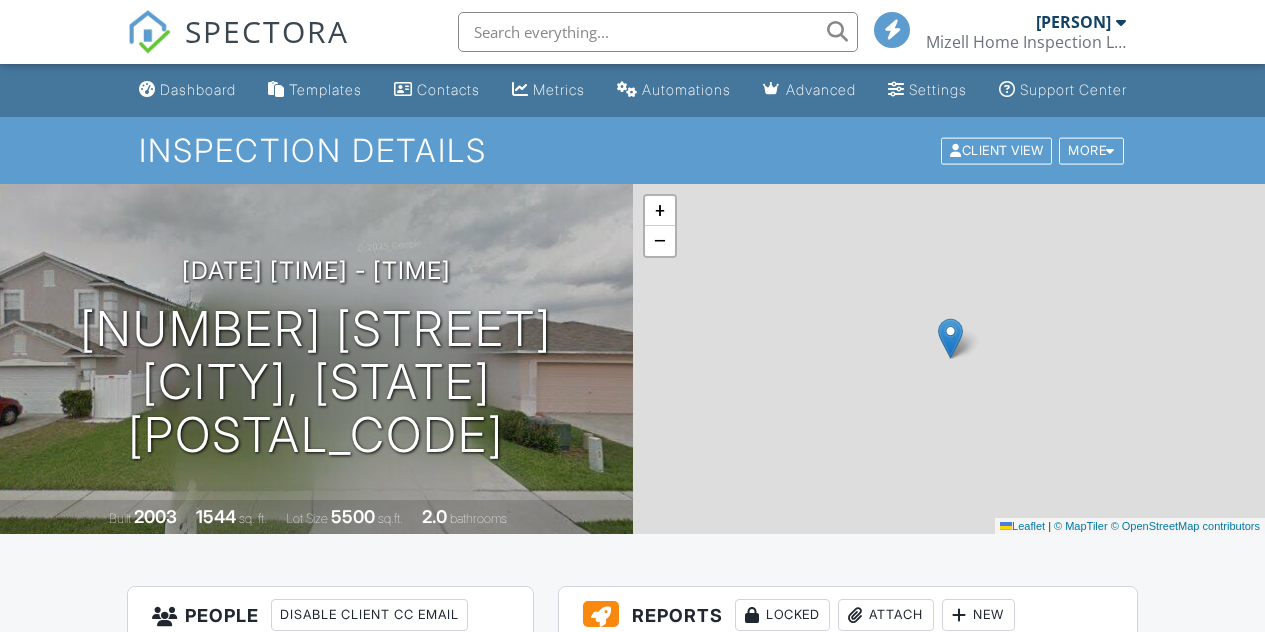 scroll, scrollTop: 0, scrollLeft: 0, axis: both 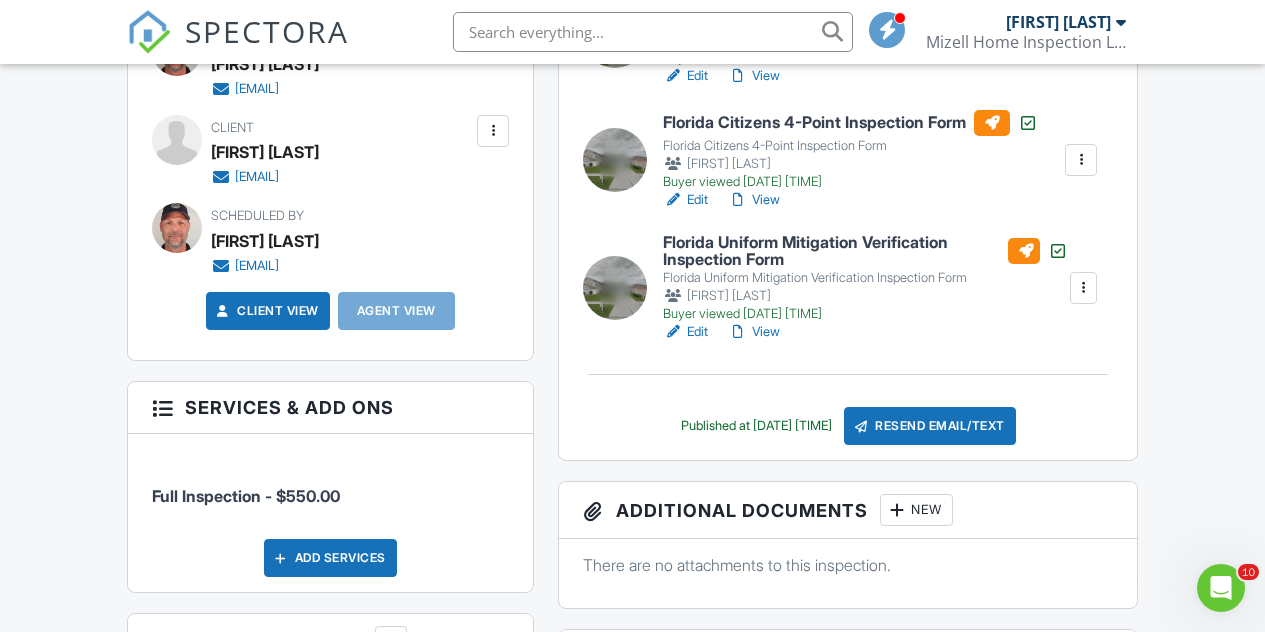 click on "Resend Email/Text" at bounding box center (930, 426) 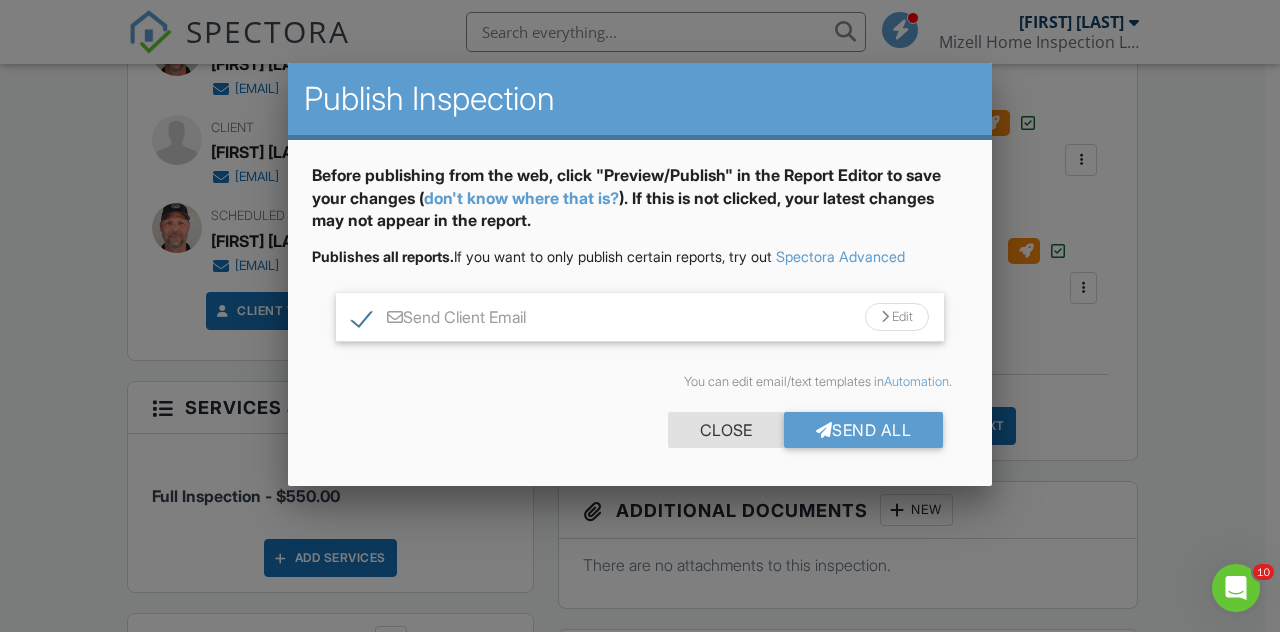 click on "Close" at bounding box center [726, 430] 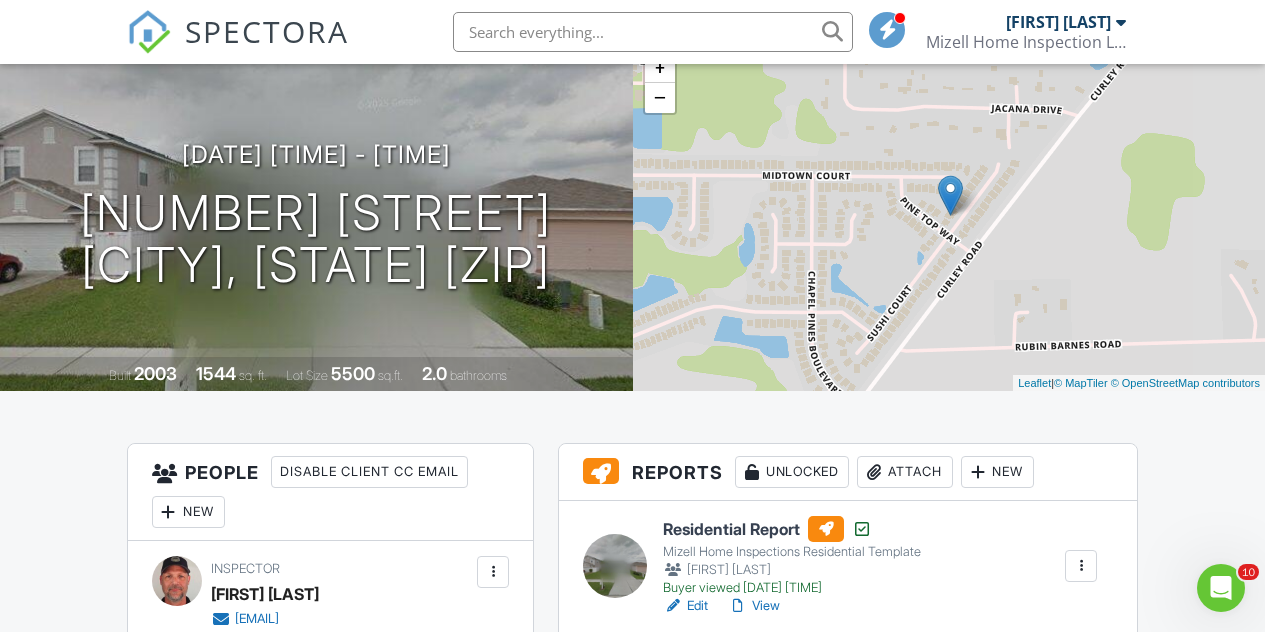 scroll, scrollTop: 160, scrollLeft: 0, axis: vertical 